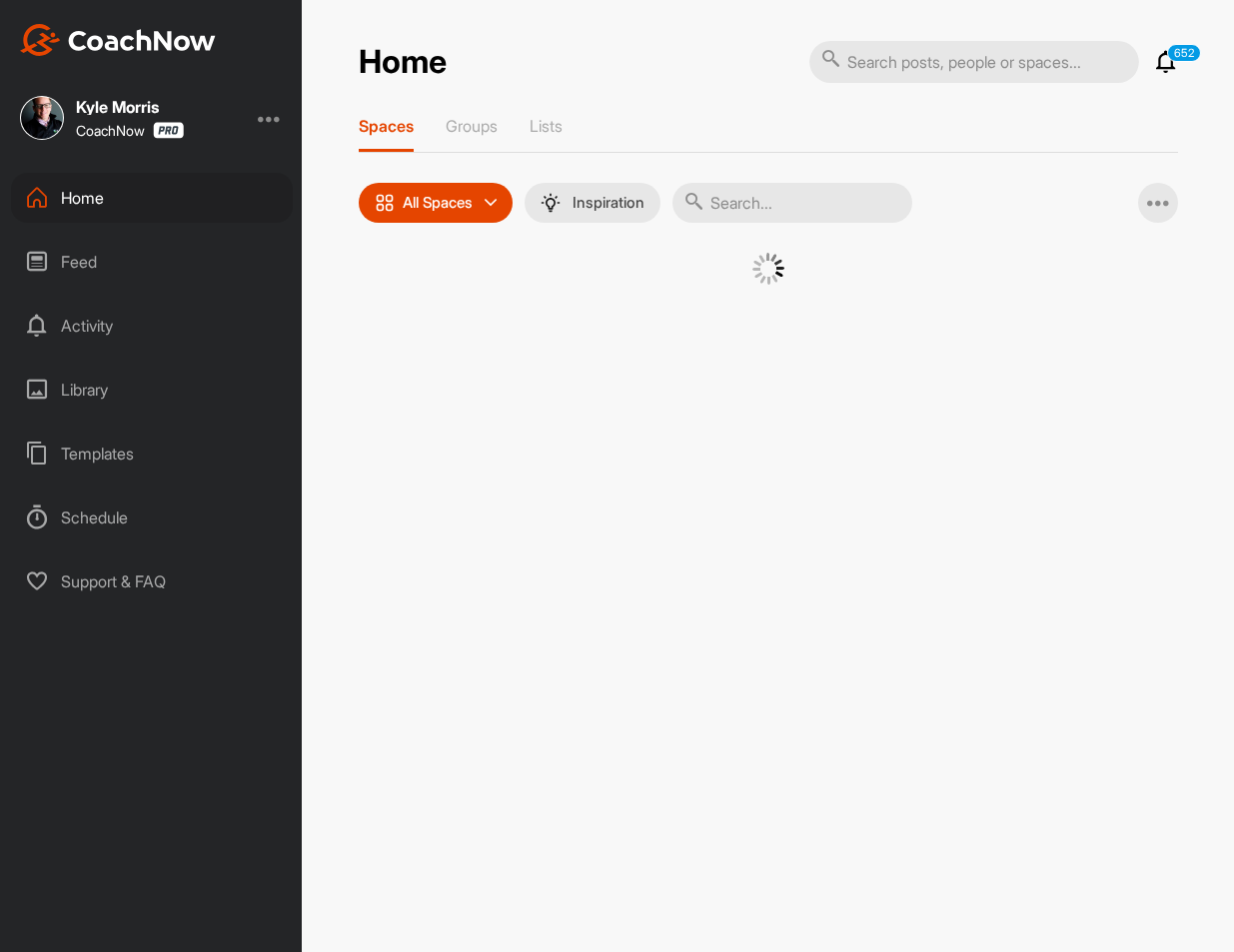scroll, scrollTop: 0, scrollLeft: 0, axis: both 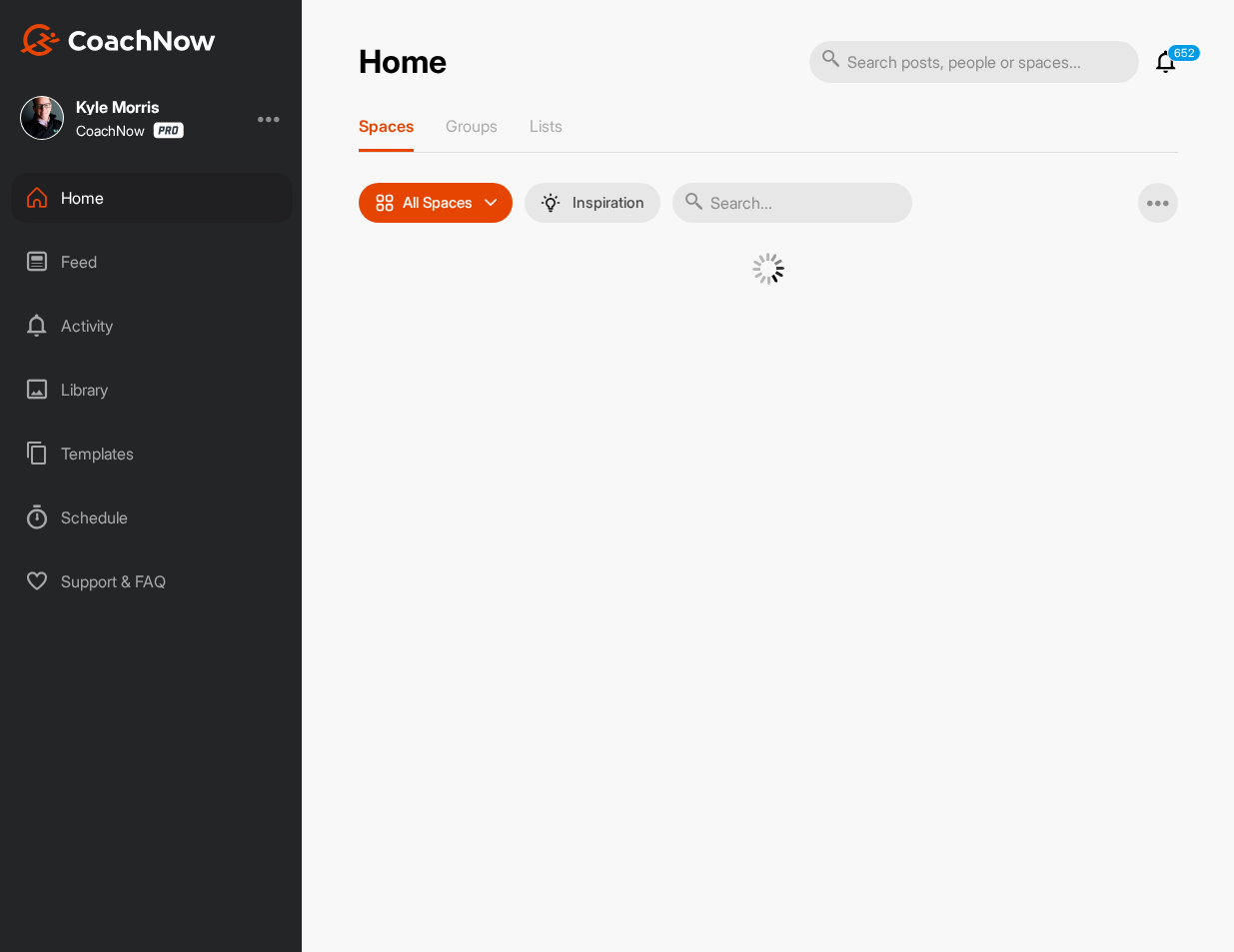 click at bounding box center (974, 62) 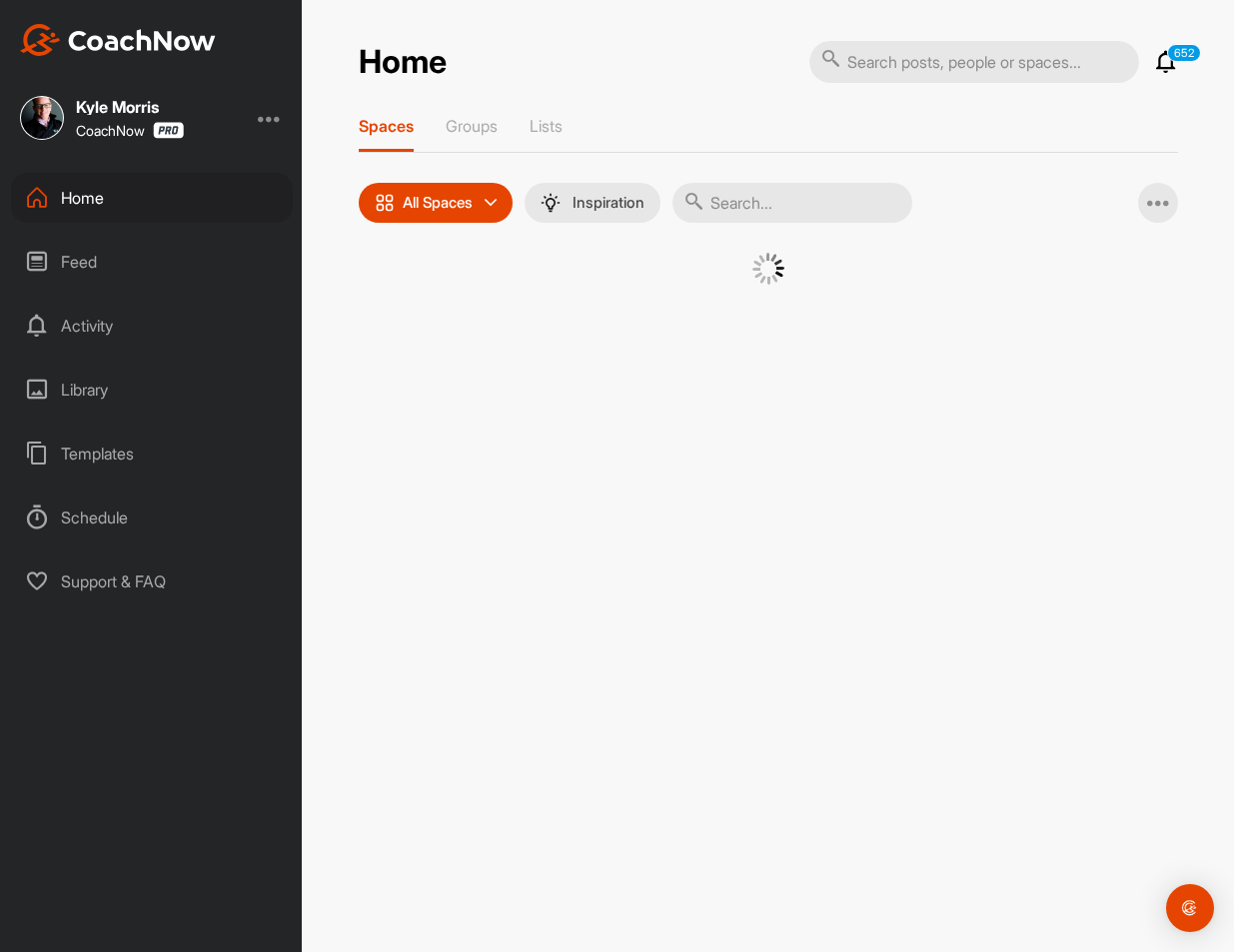 scroll, scrollTop: 0, scrollLeft: 0, axis: both 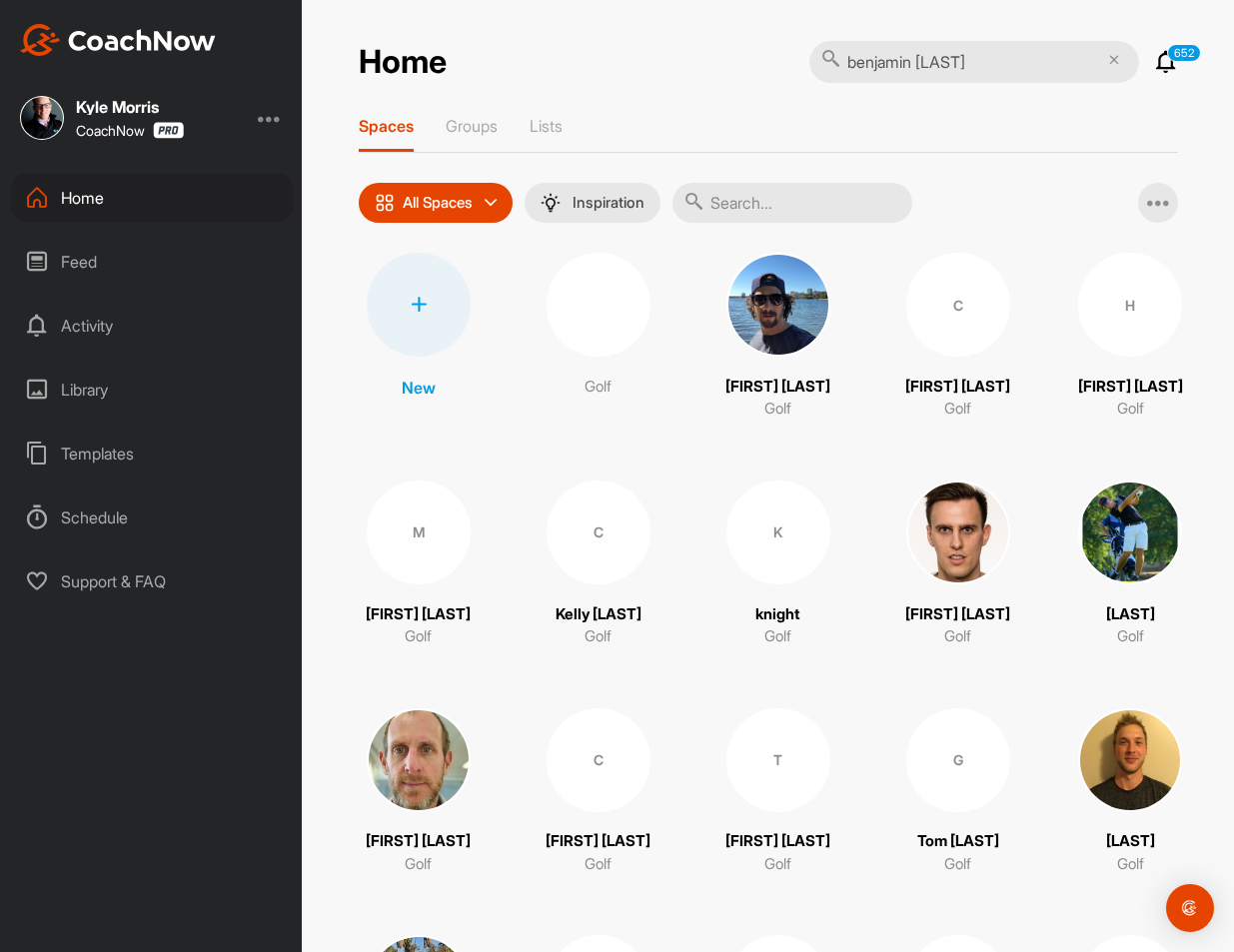 type on "[FIRST] [LAST]" 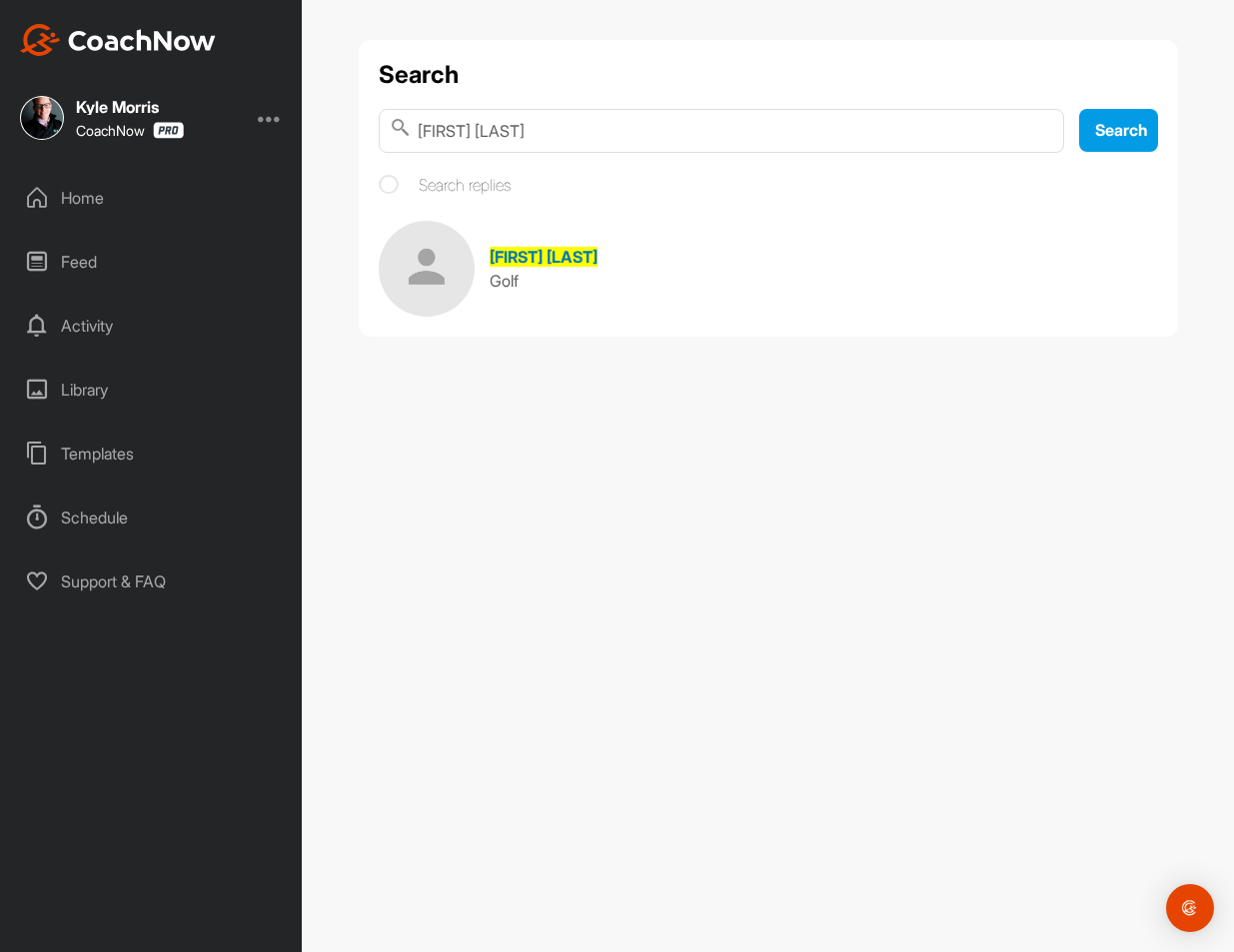 click at bounding box center [427, 269] 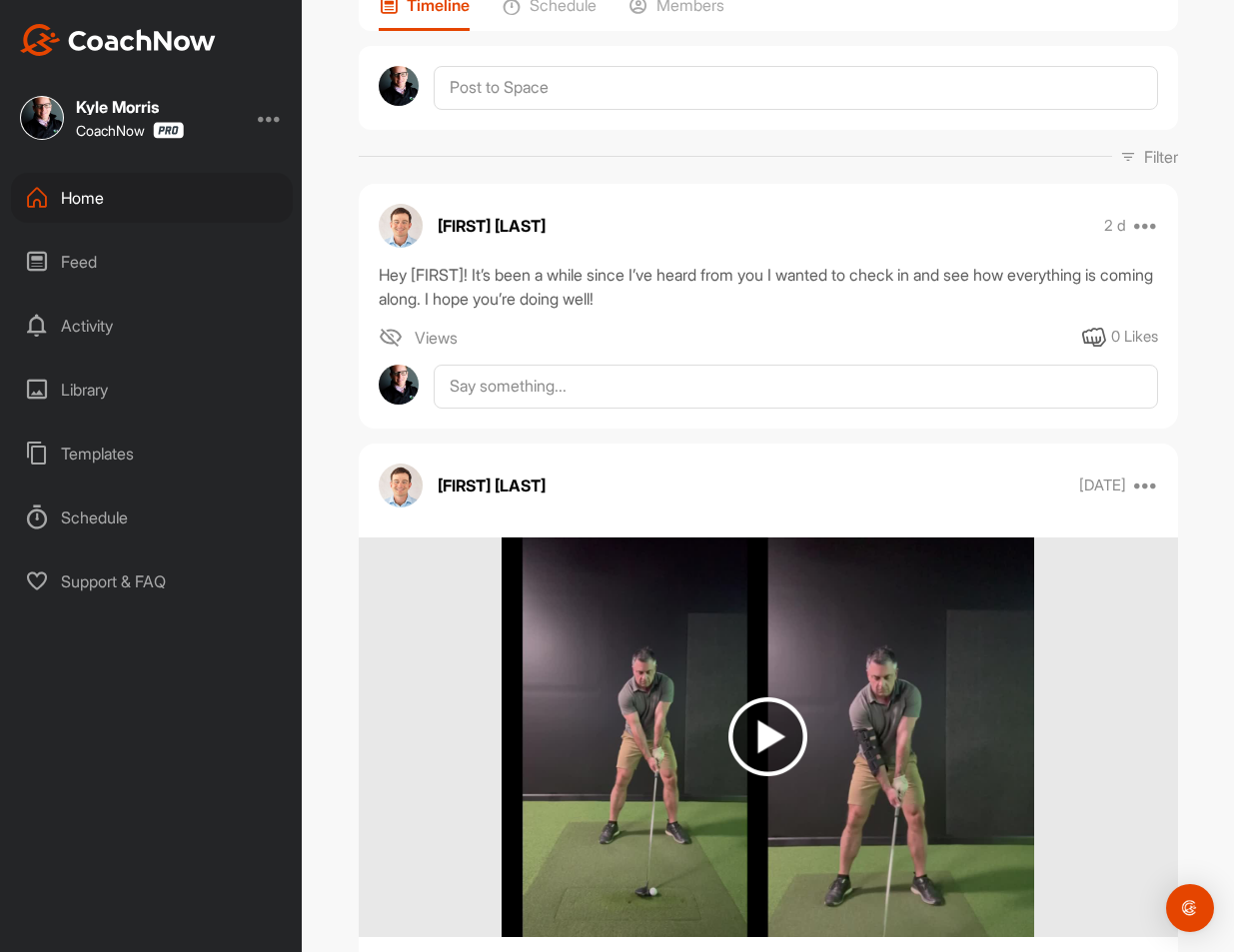 scroll, scrollTop: 179, scrollLeft: 0, axis: vertical 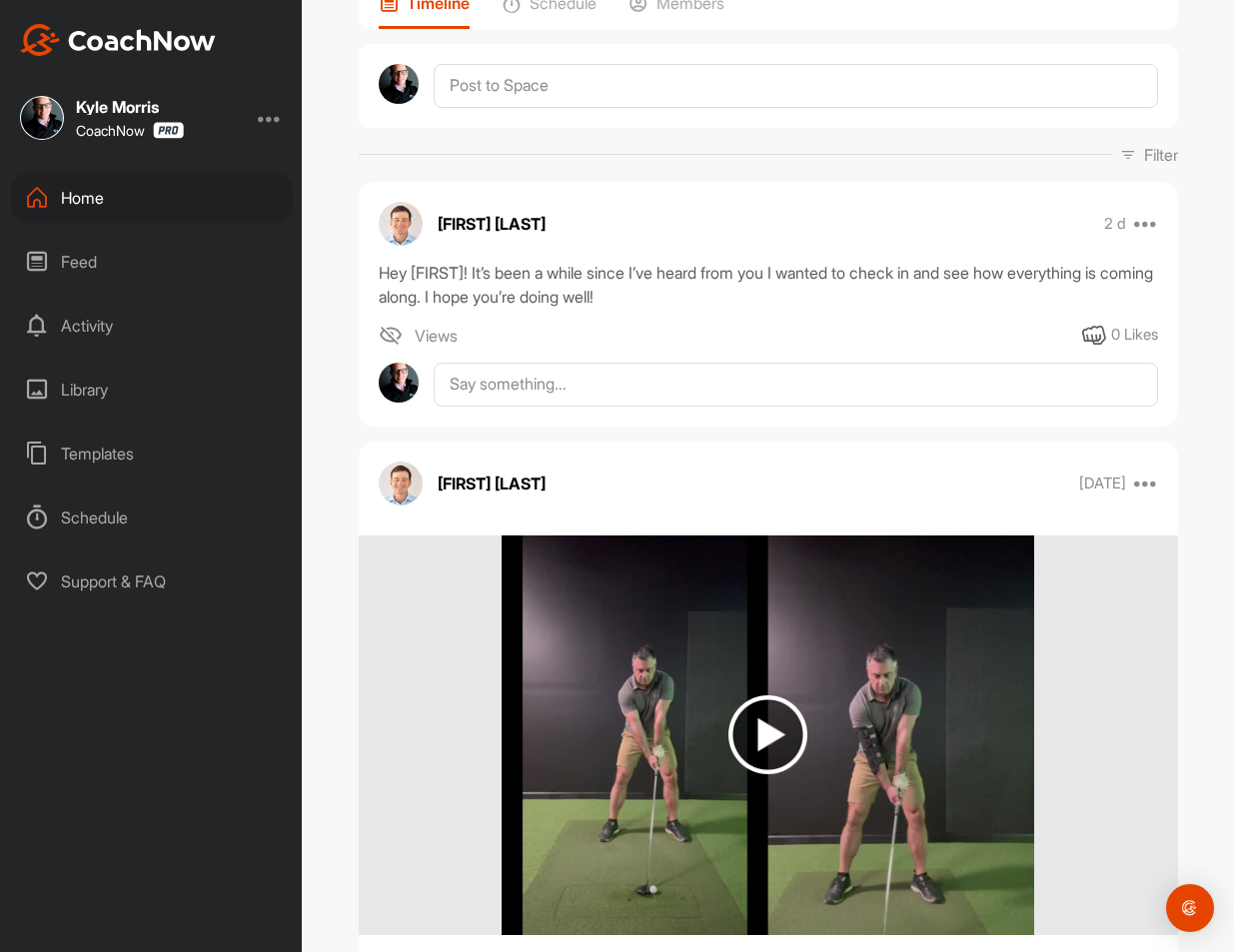 click on "Feed" at bounding box center [152, 262] 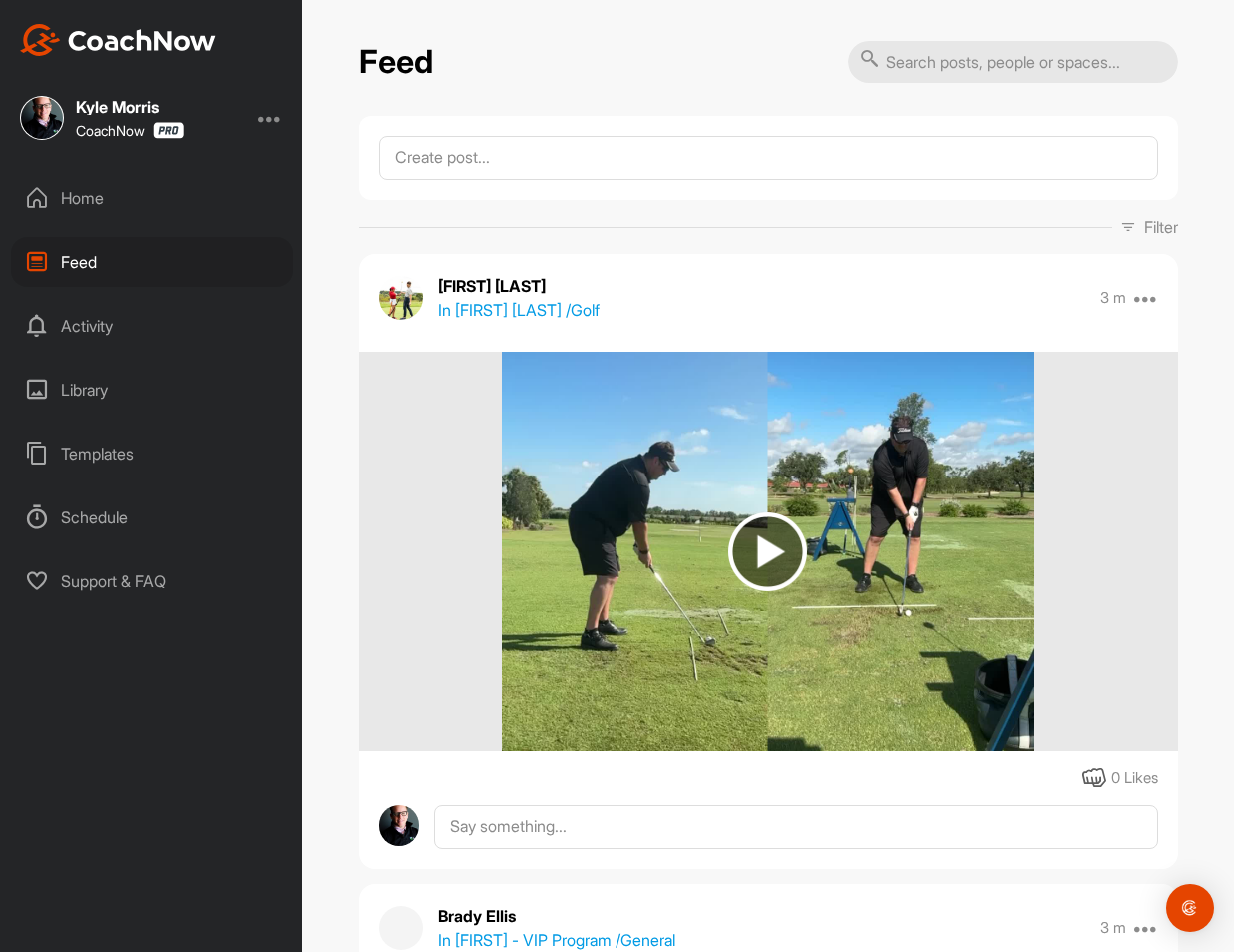 click on "Home" at bounding box center [152, 198] 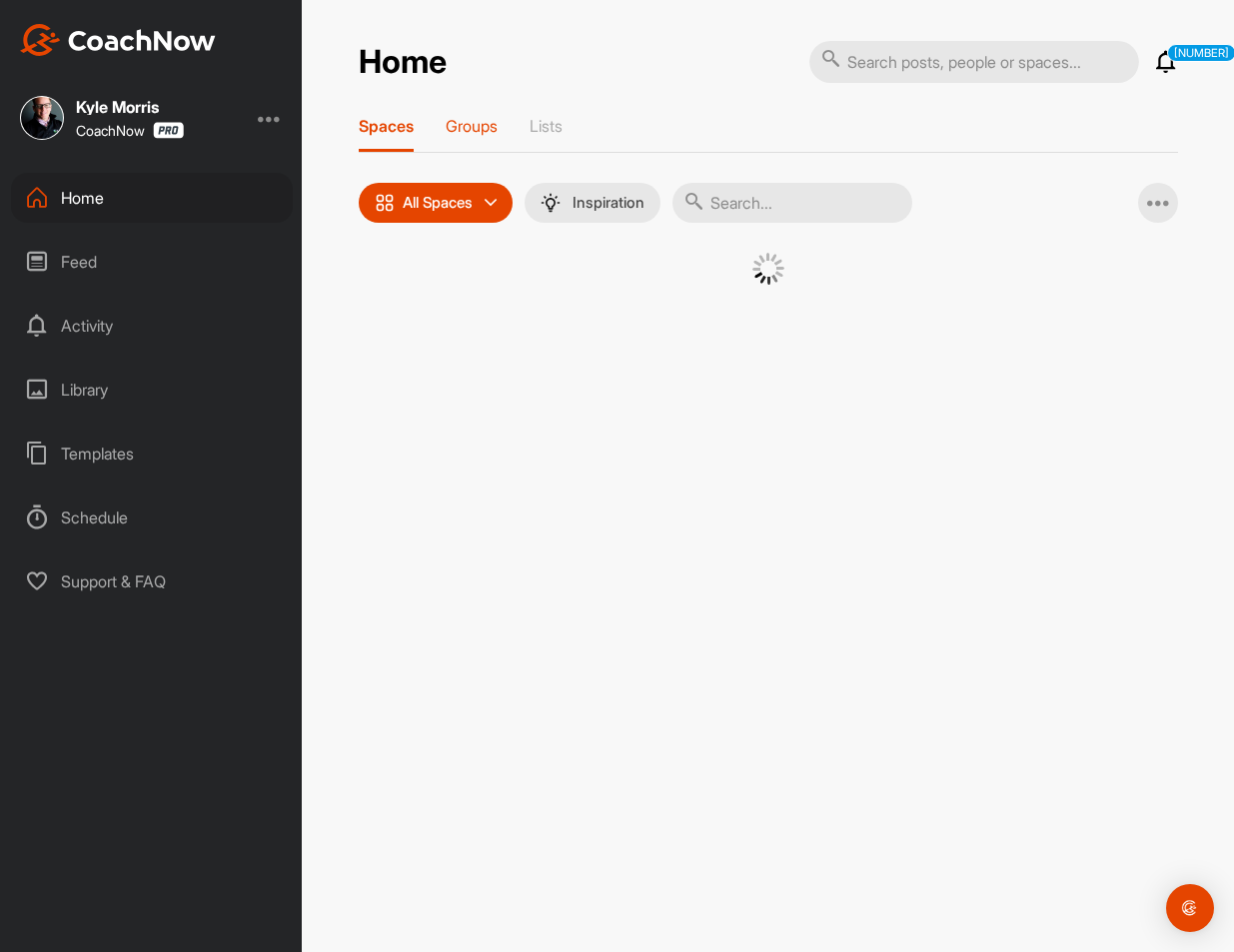 click on "Groups" at bounding box center (472, 126) 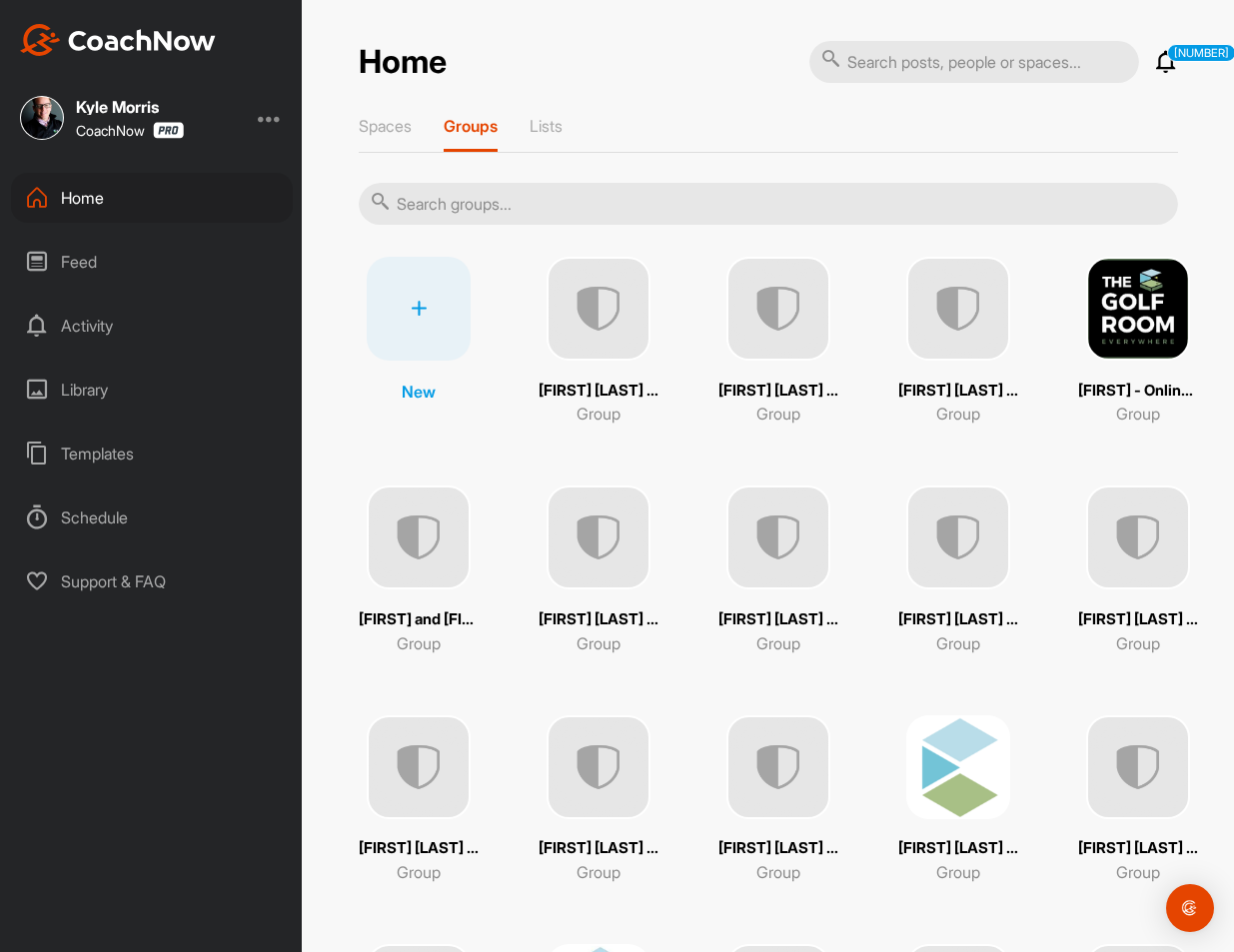 click at bounding box center (768, 204) 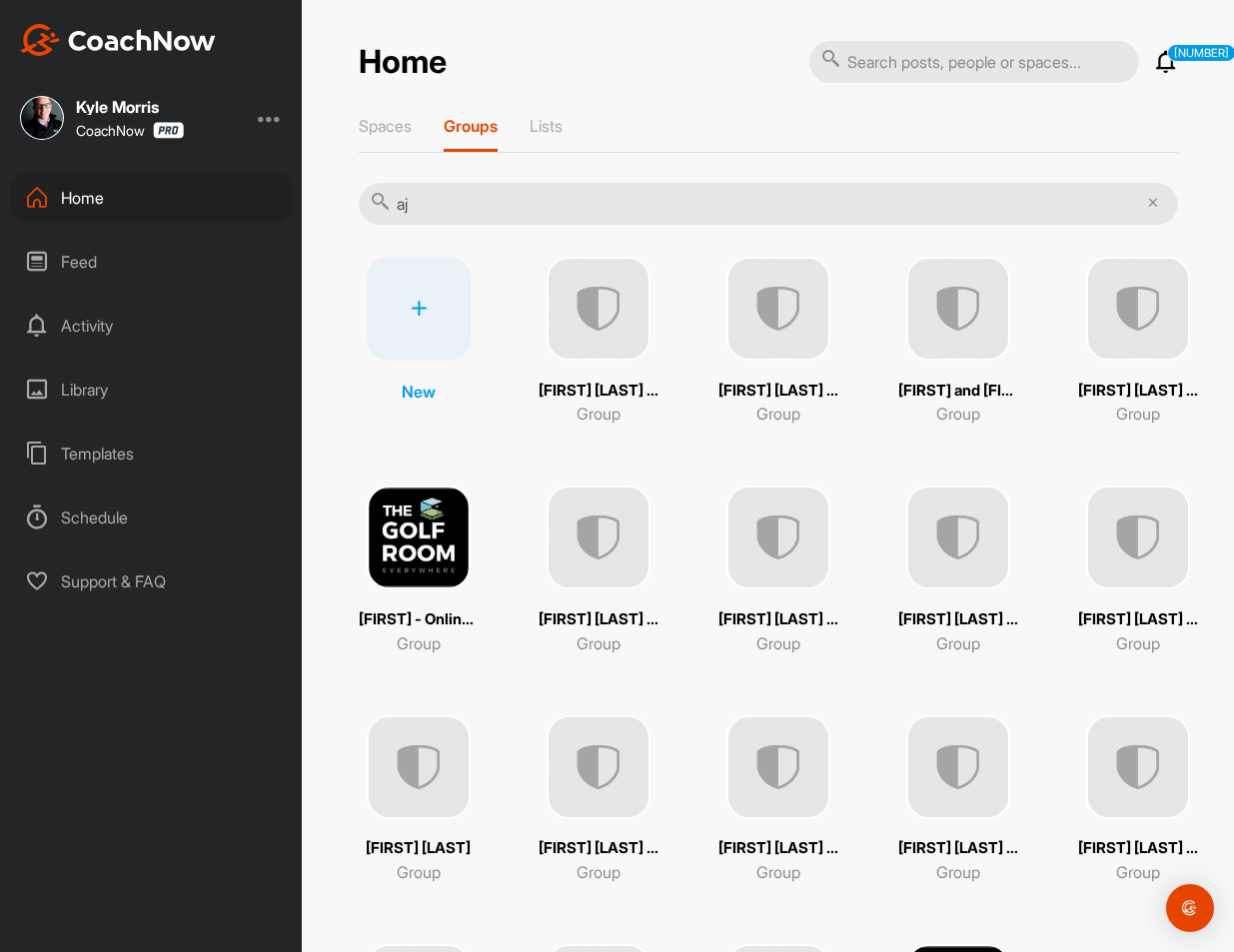 type on "aj" 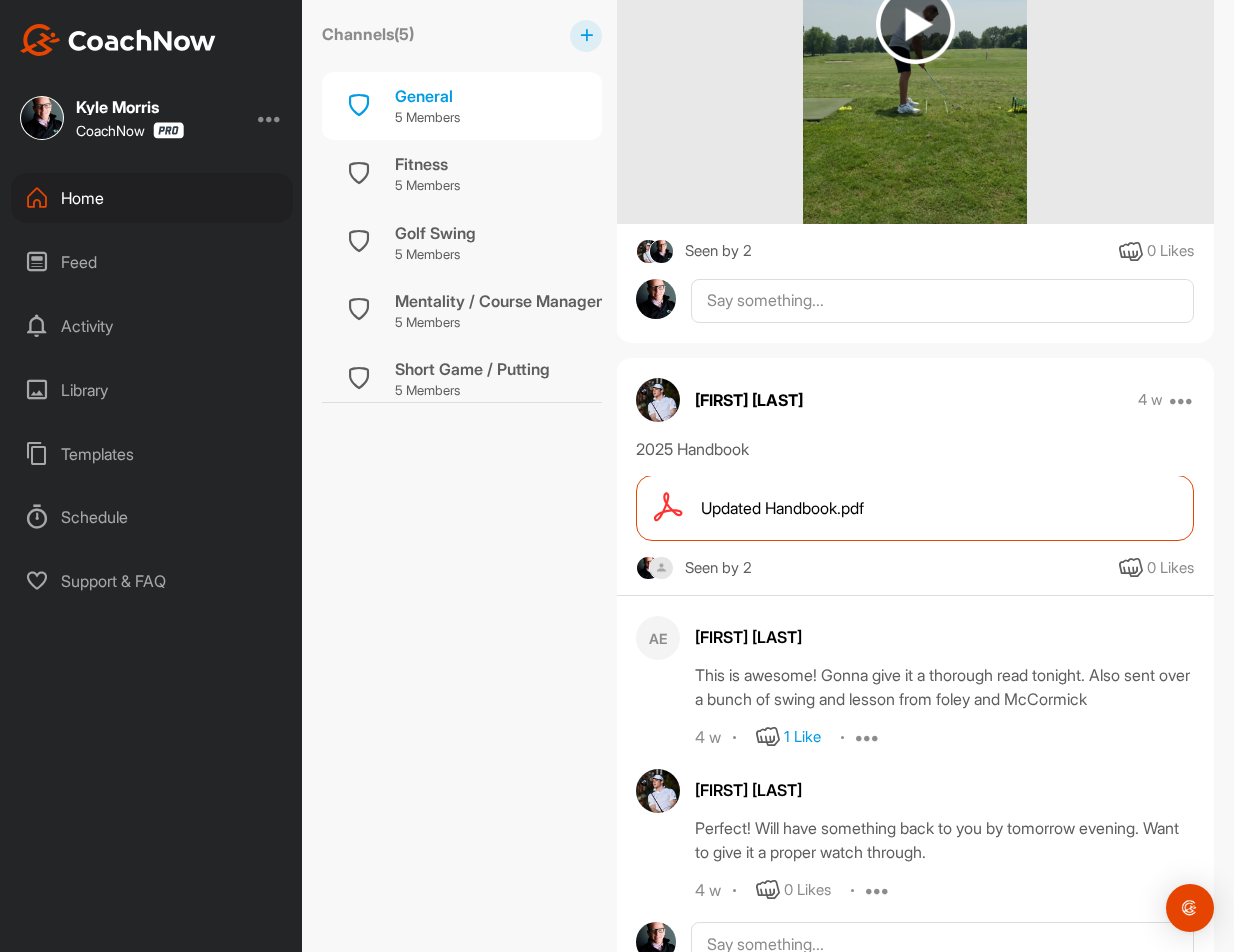 scroll, scrollTop: 7672, scrollLeft: 0, axis: vertical 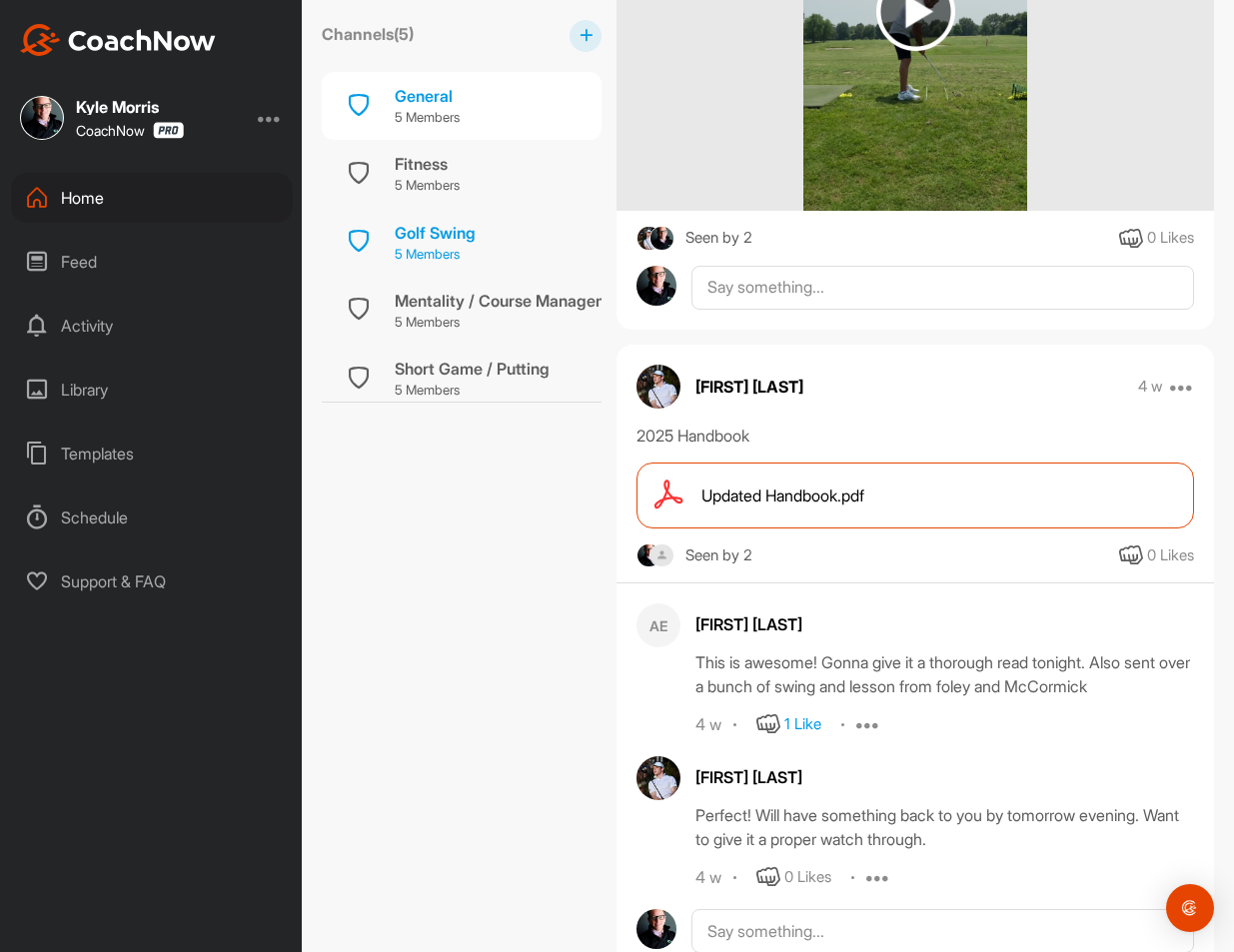 click on "5 Members" at bounding box center (435, 255) 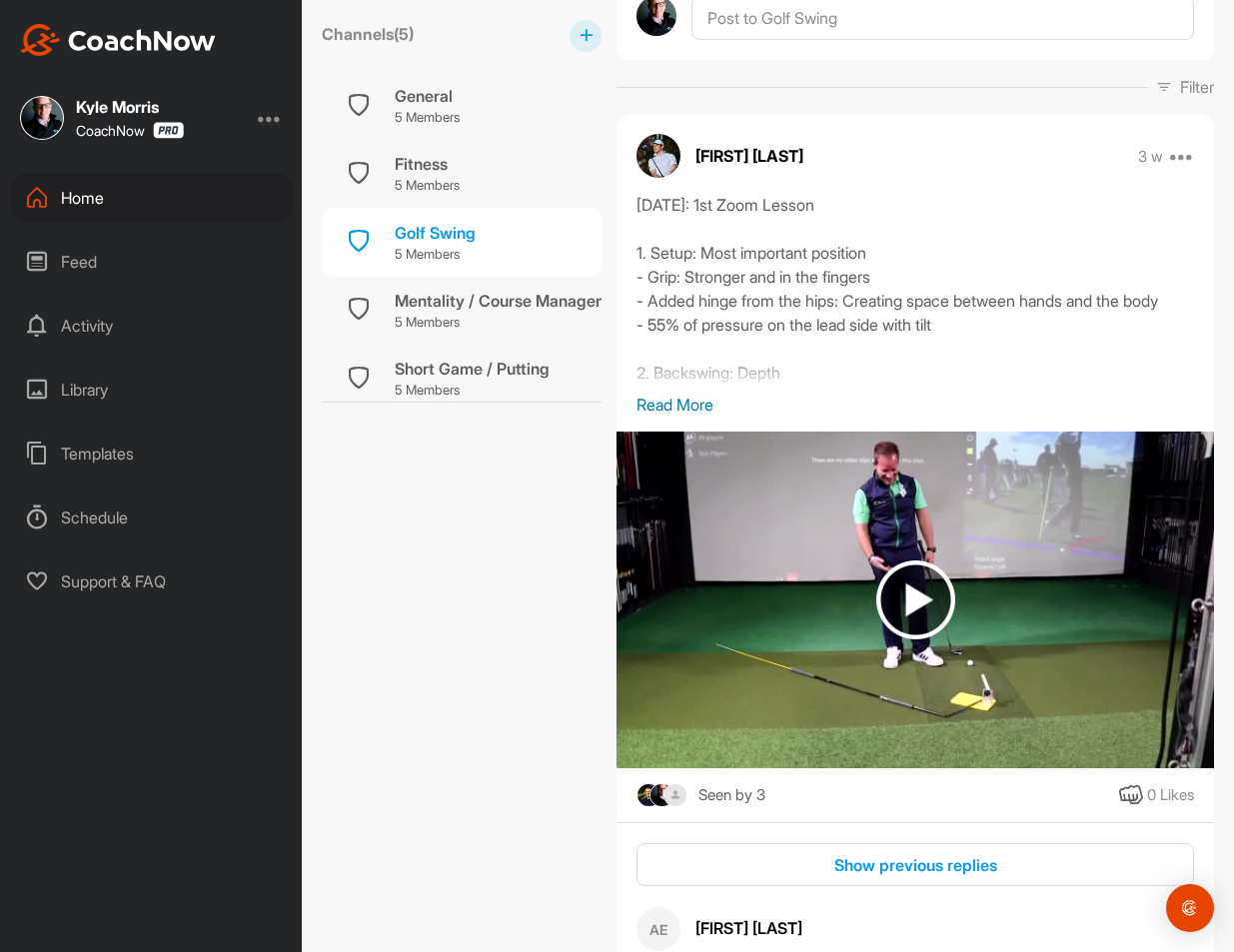 scroll, scrollTop: 794, scrollLeft: 0, axis: vertical 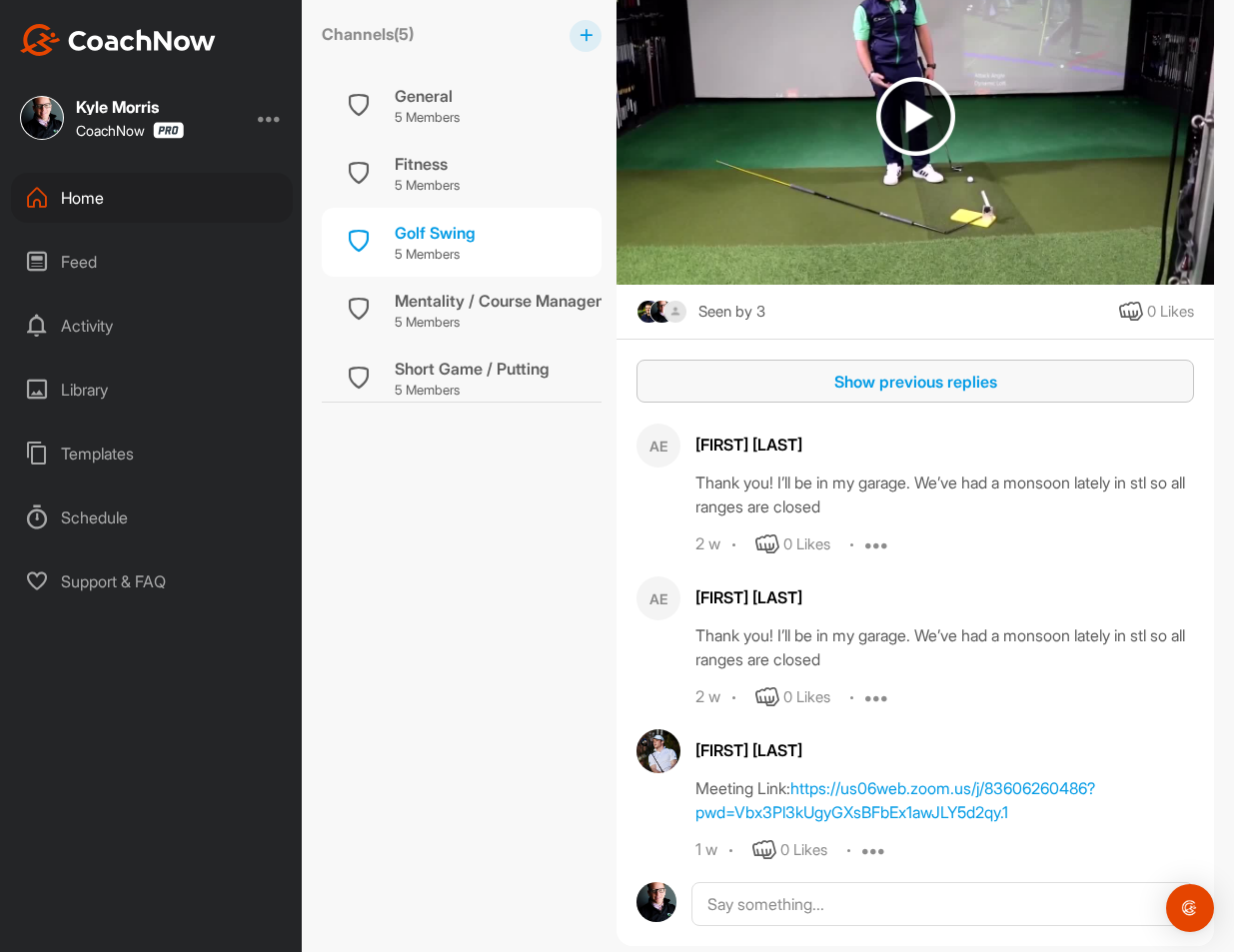 click on "Show previous replies" at bounding box center [915, 382] 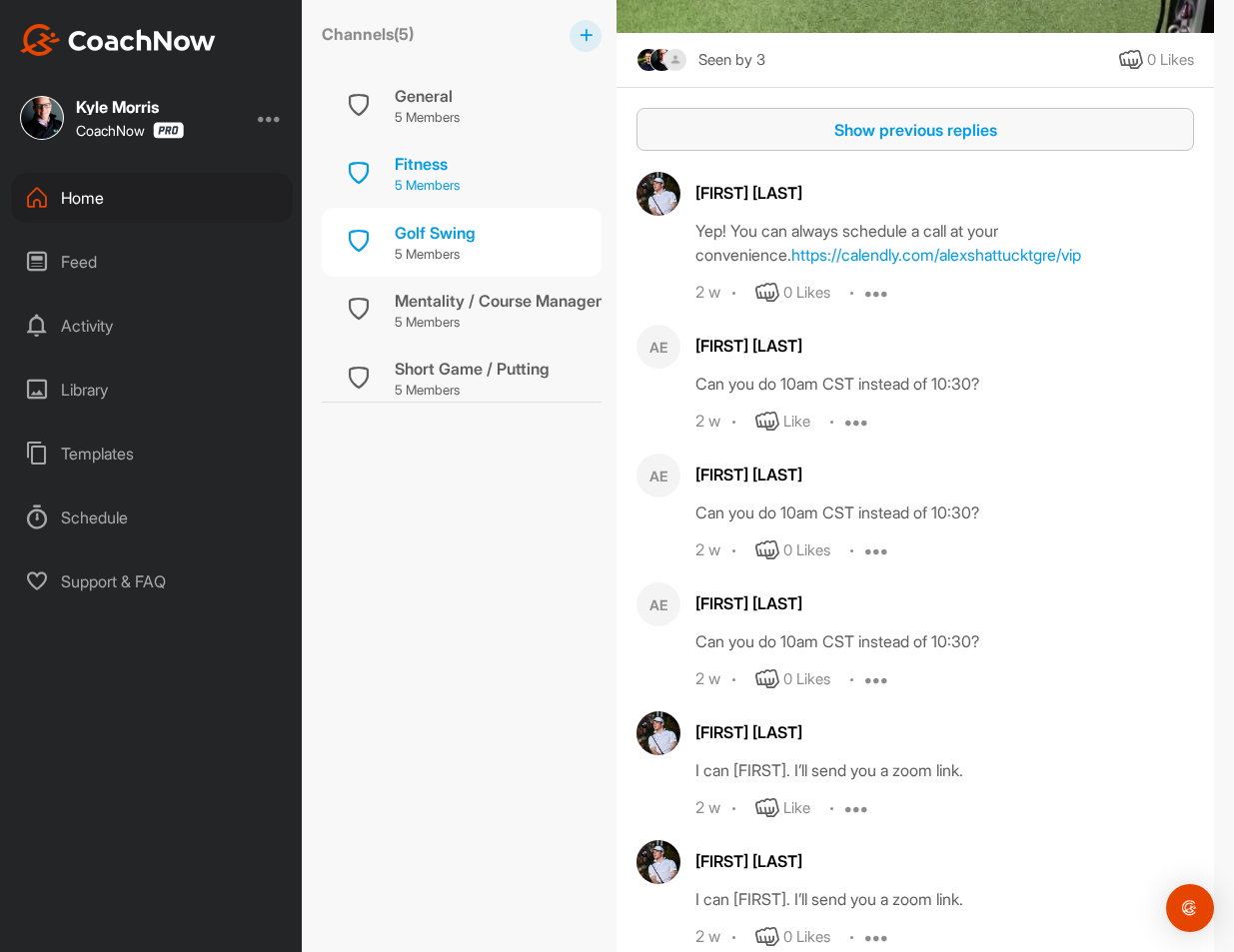 scroll, scrollTop: 0, scrollLeft: 0, axis: both 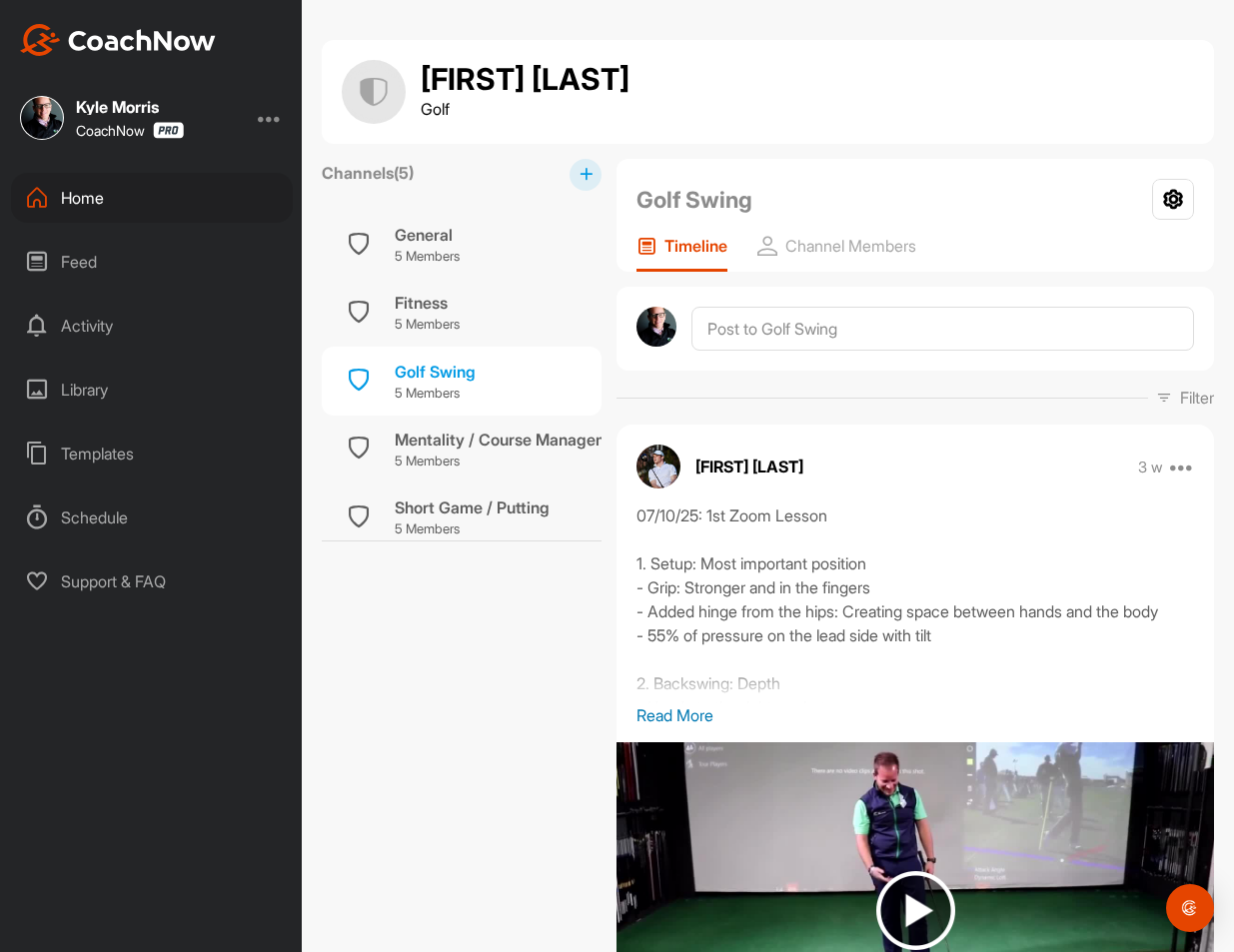 click on "Feed" at bounding box center (152, 262) 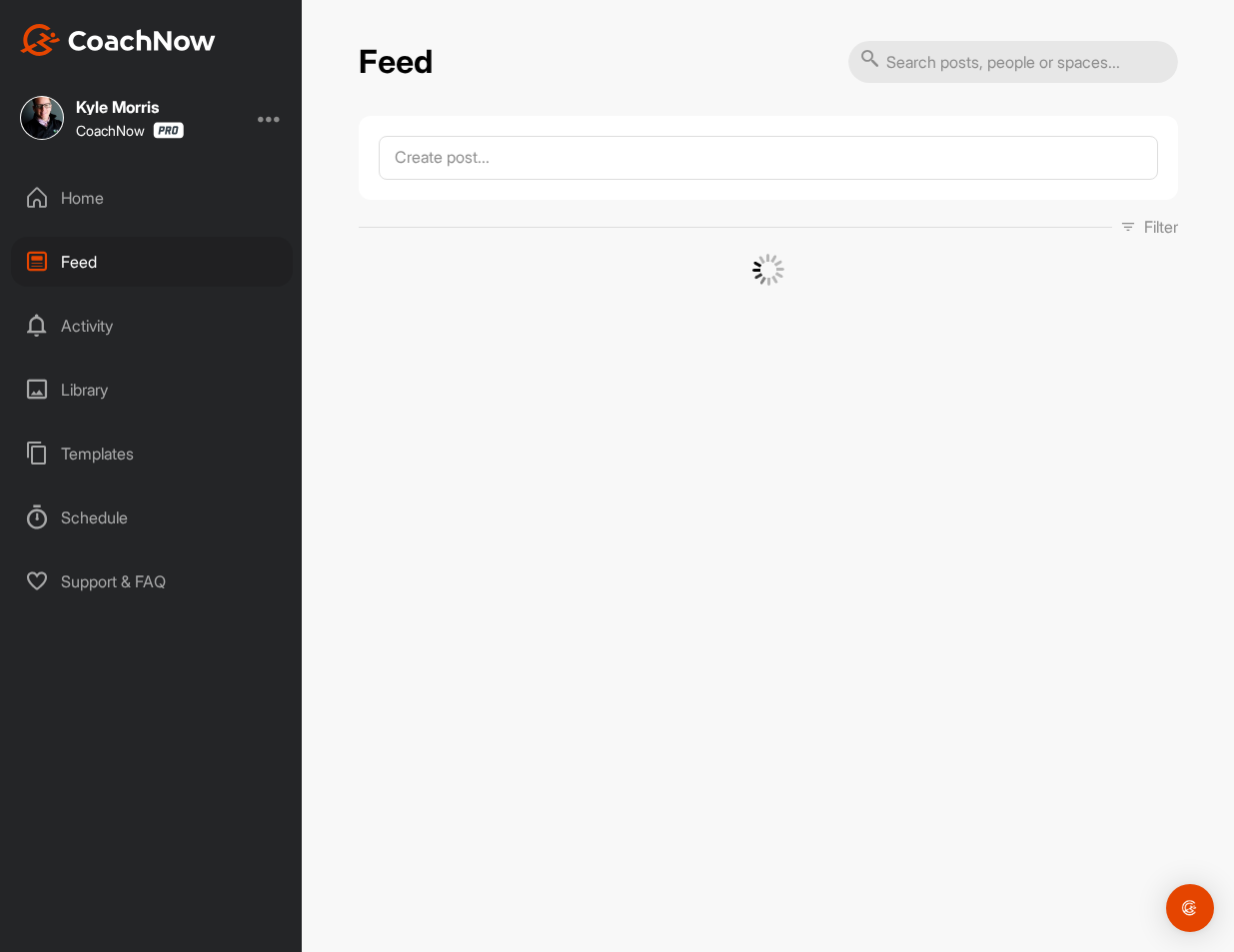 click at bounding box center (1013, 62) 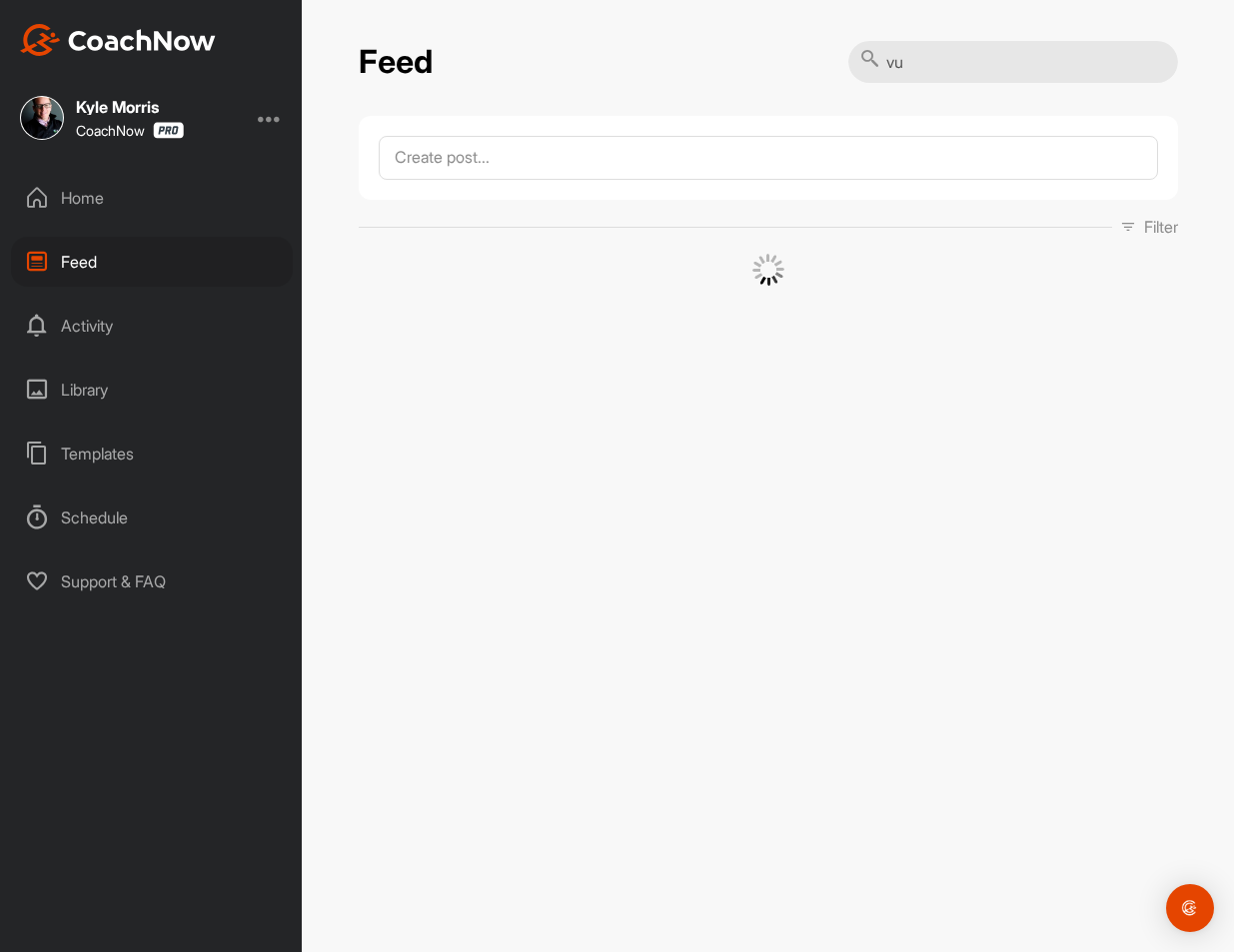 type on "vu" 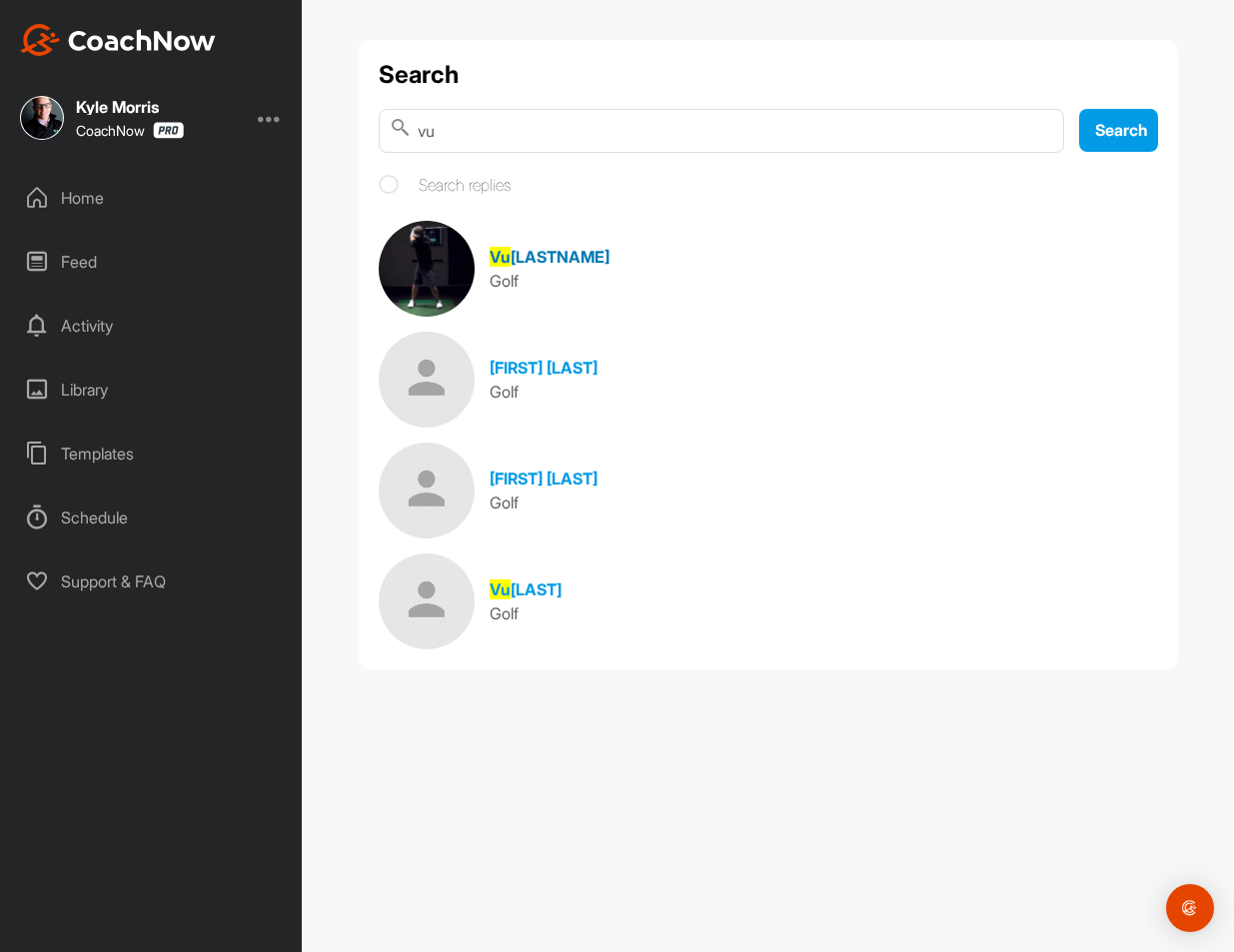click at bounding box center [427, 269] 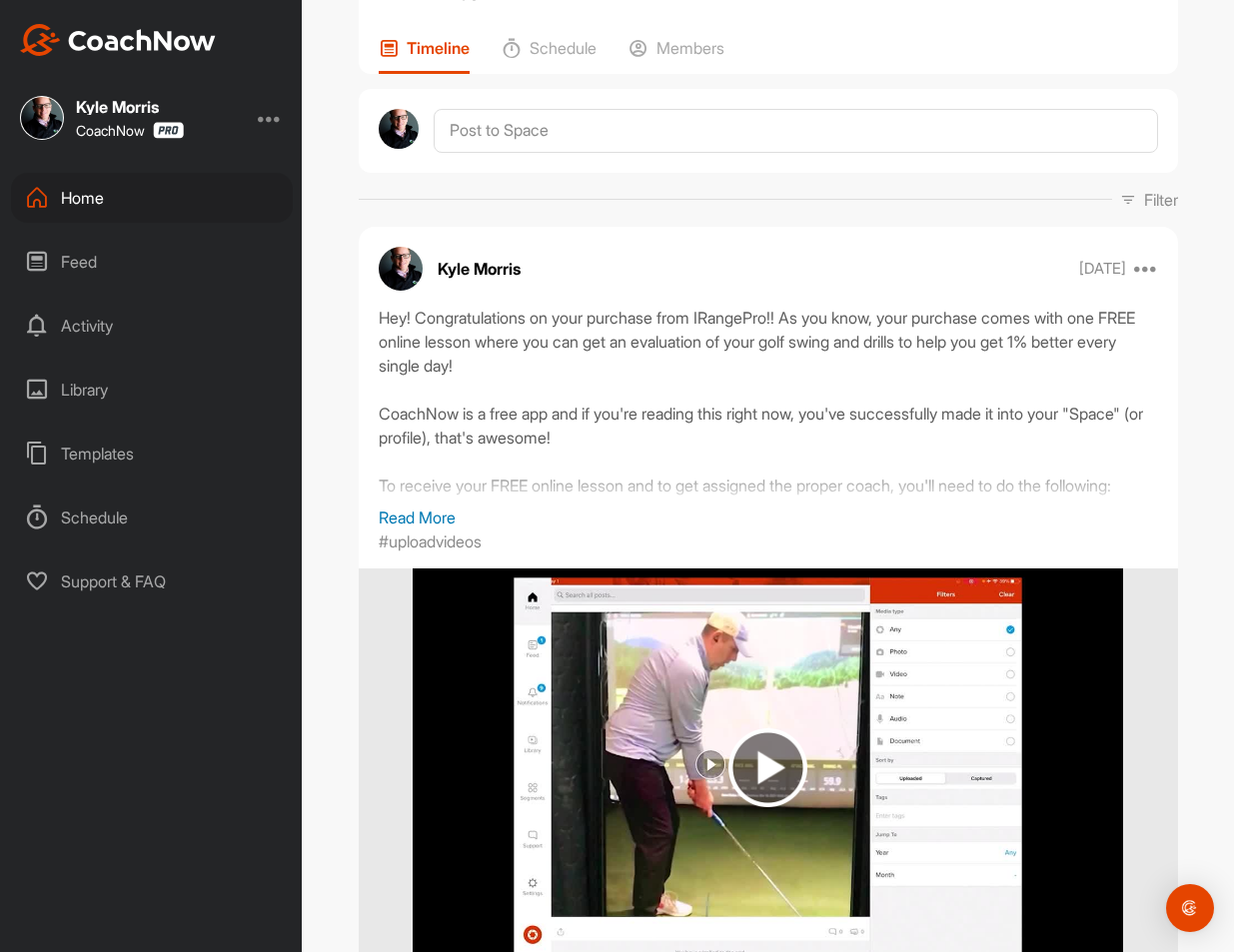scroll, scrollTop: 329, scrollLeft: 0, axis: vertical 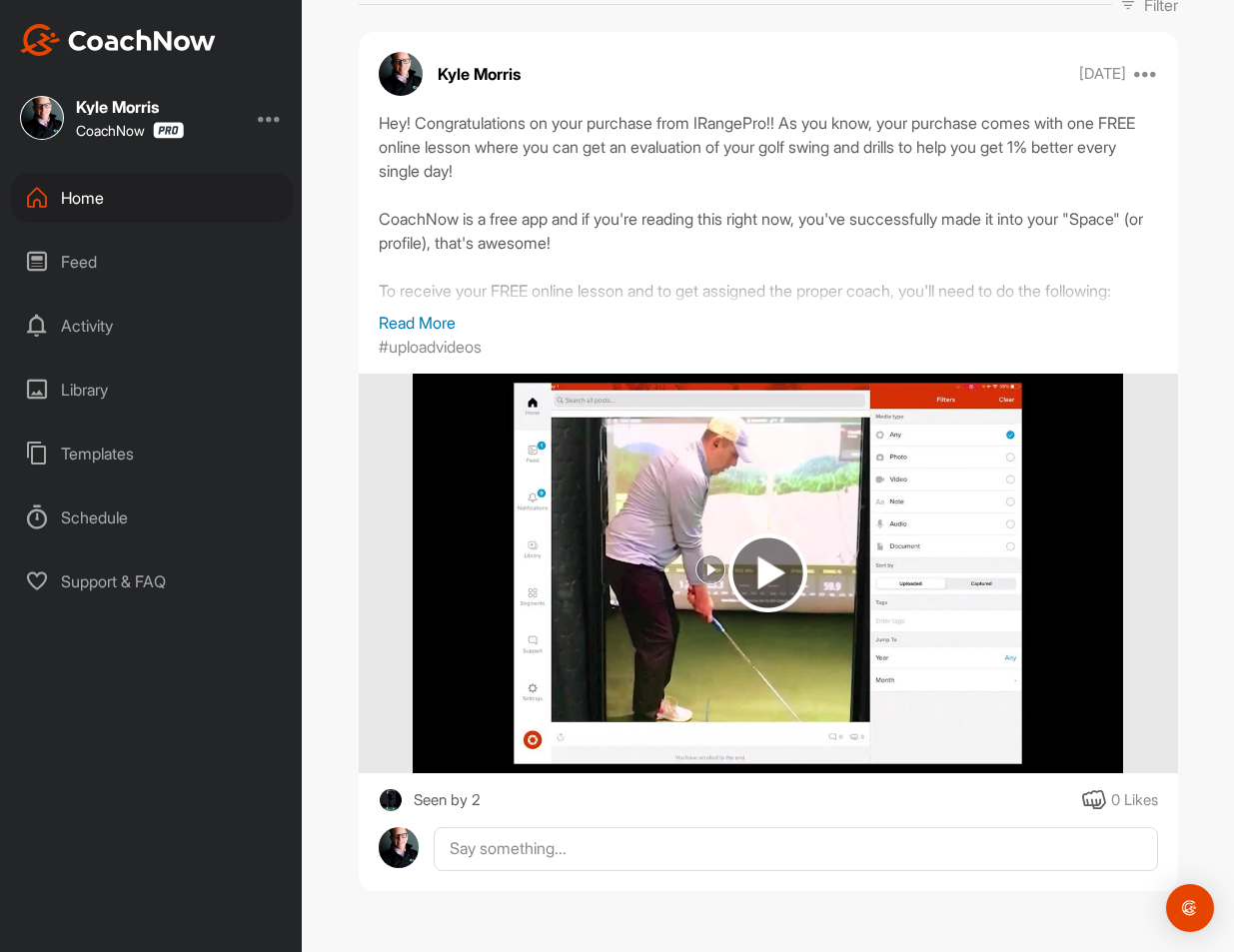 click at bounding box center (270, 118) 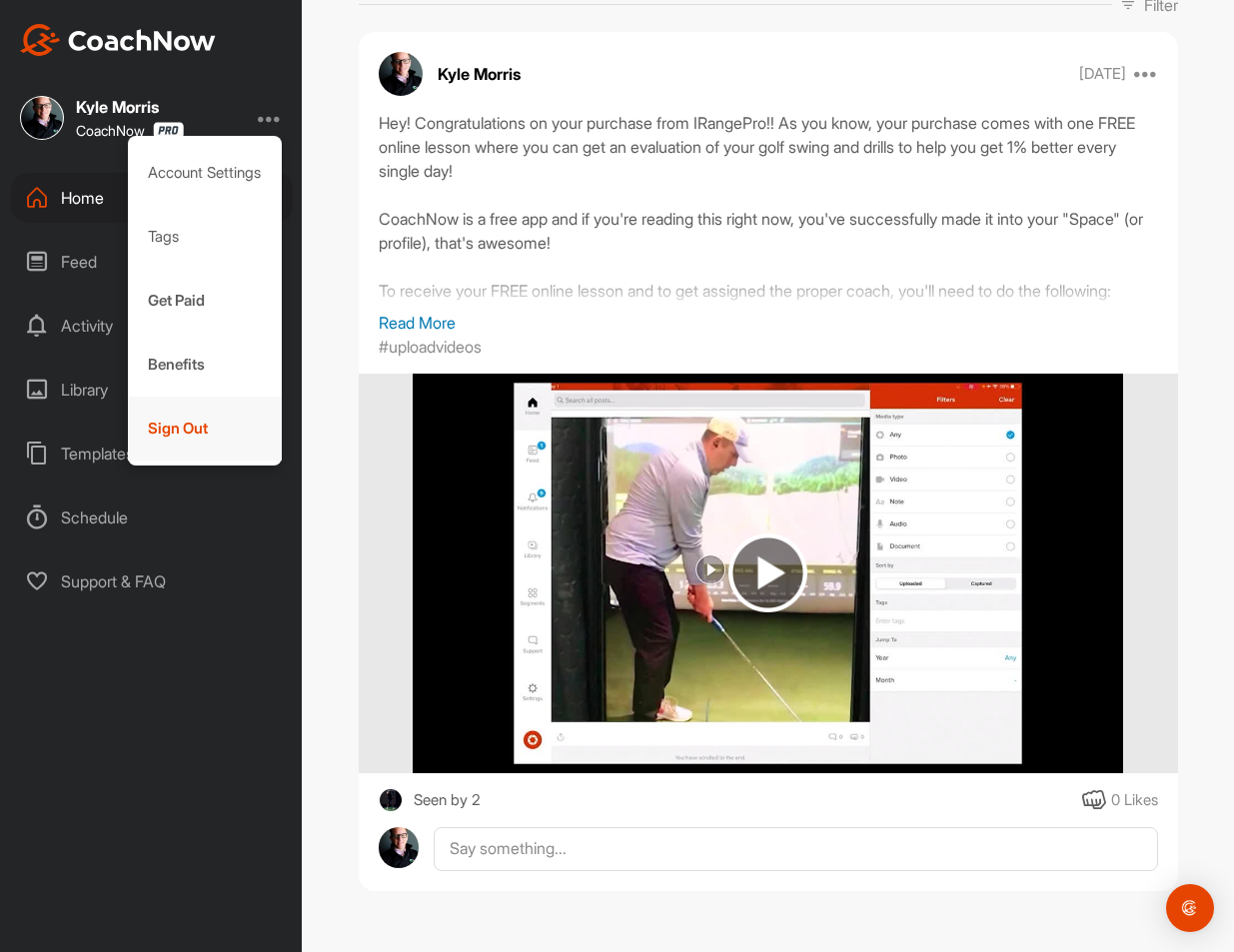 click on "Sign Out" at bounding box center [205, 429] 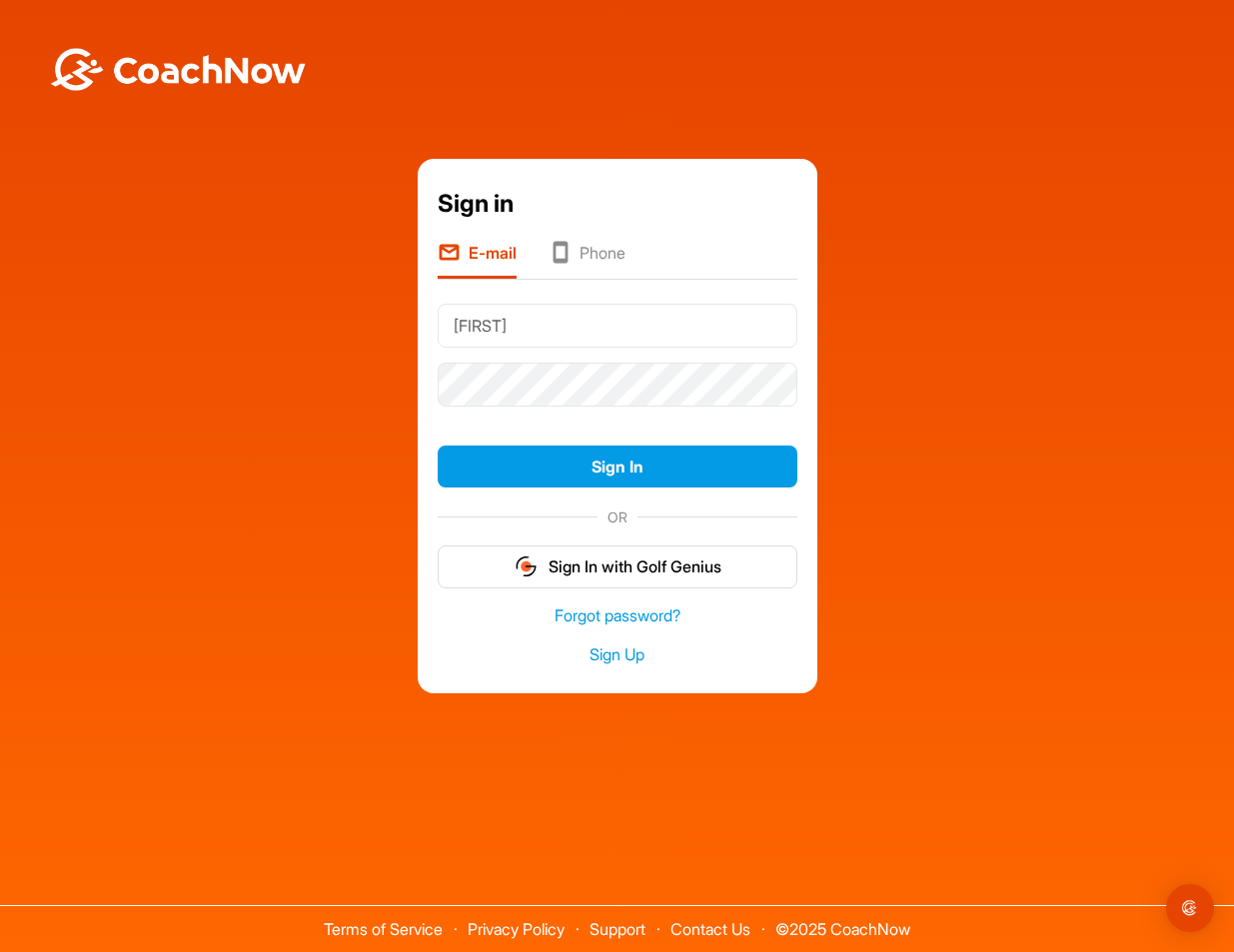 type on "[EMAIL]" 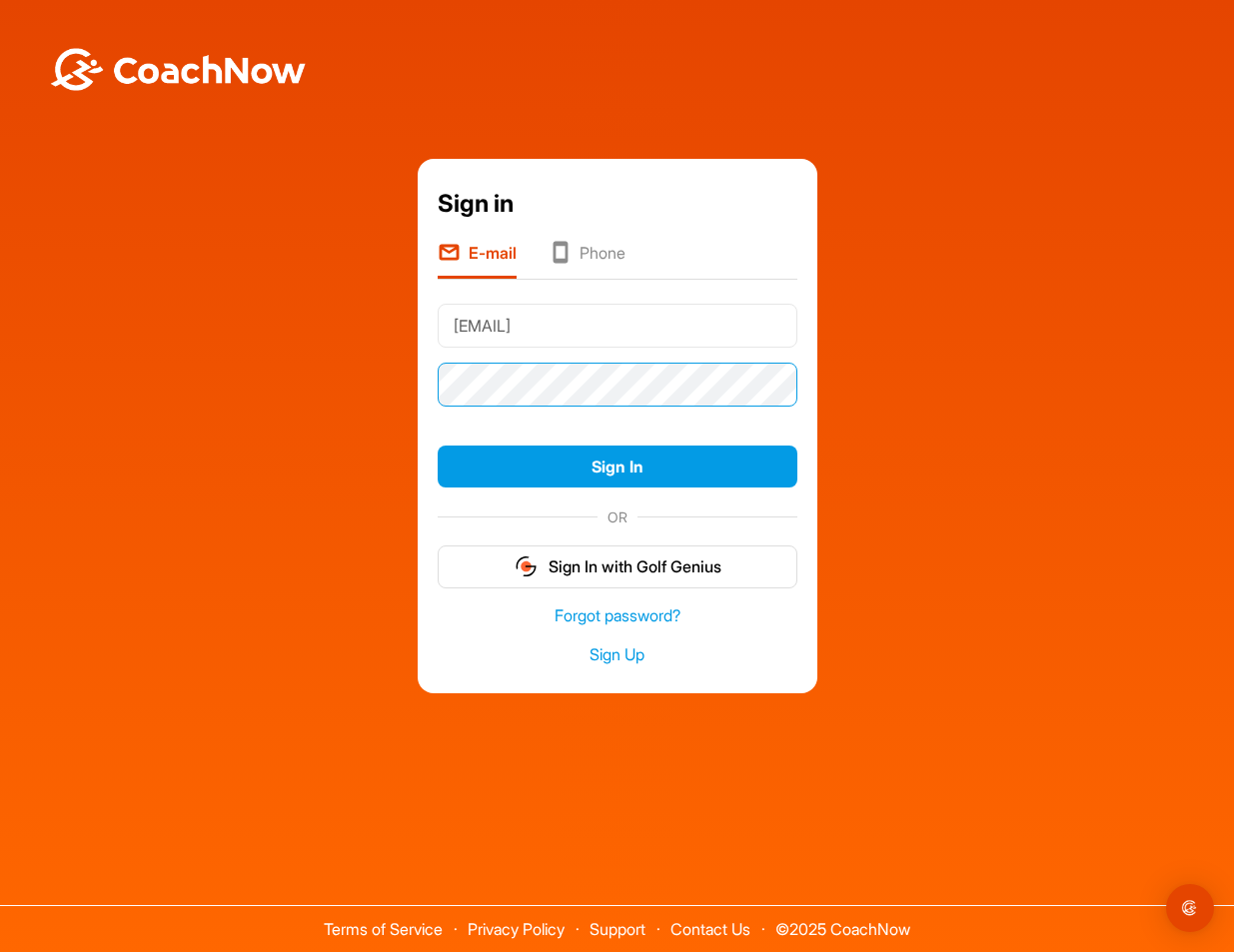click on "Sign In" at bounding box center (617, 467) 